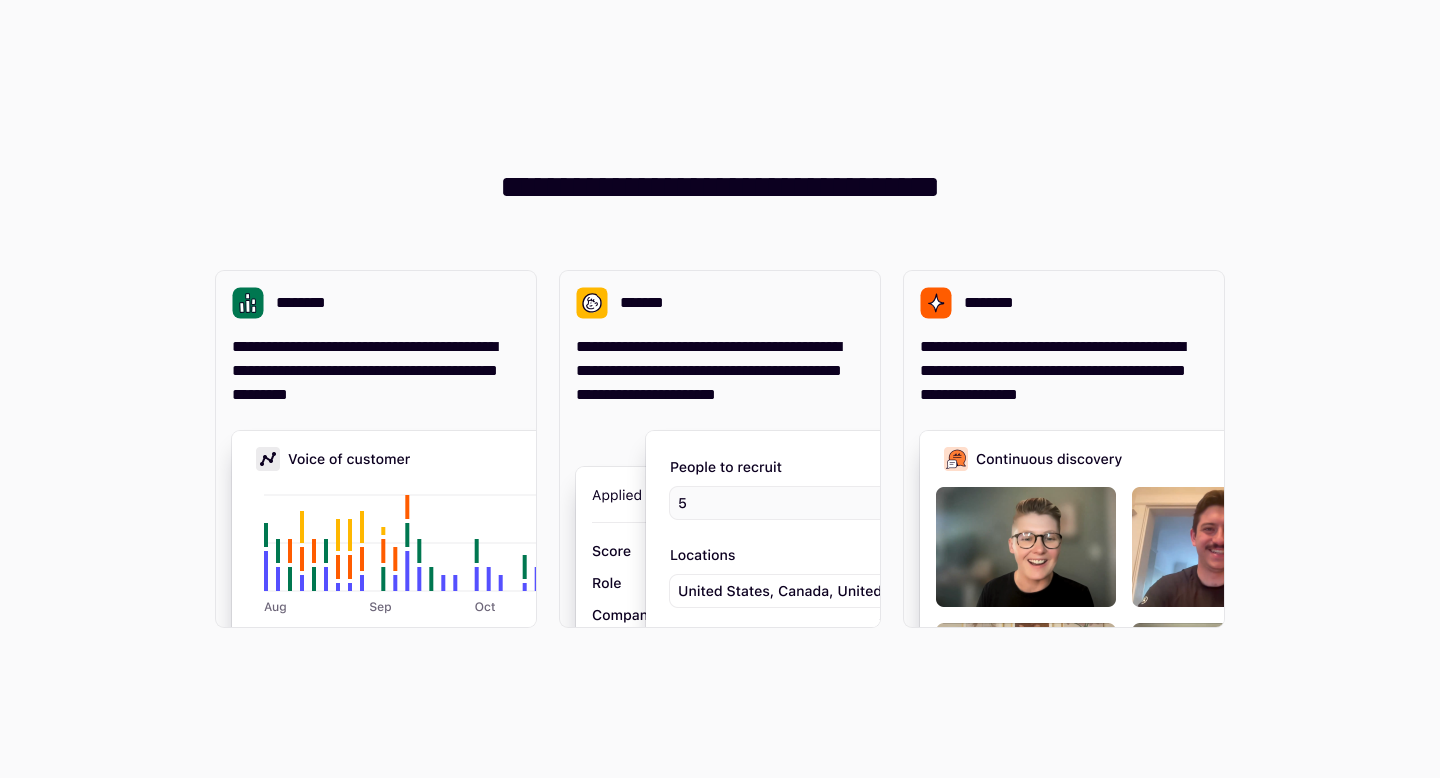 scroll, scrollTop: 0, scrollLeft: 0, axis: both 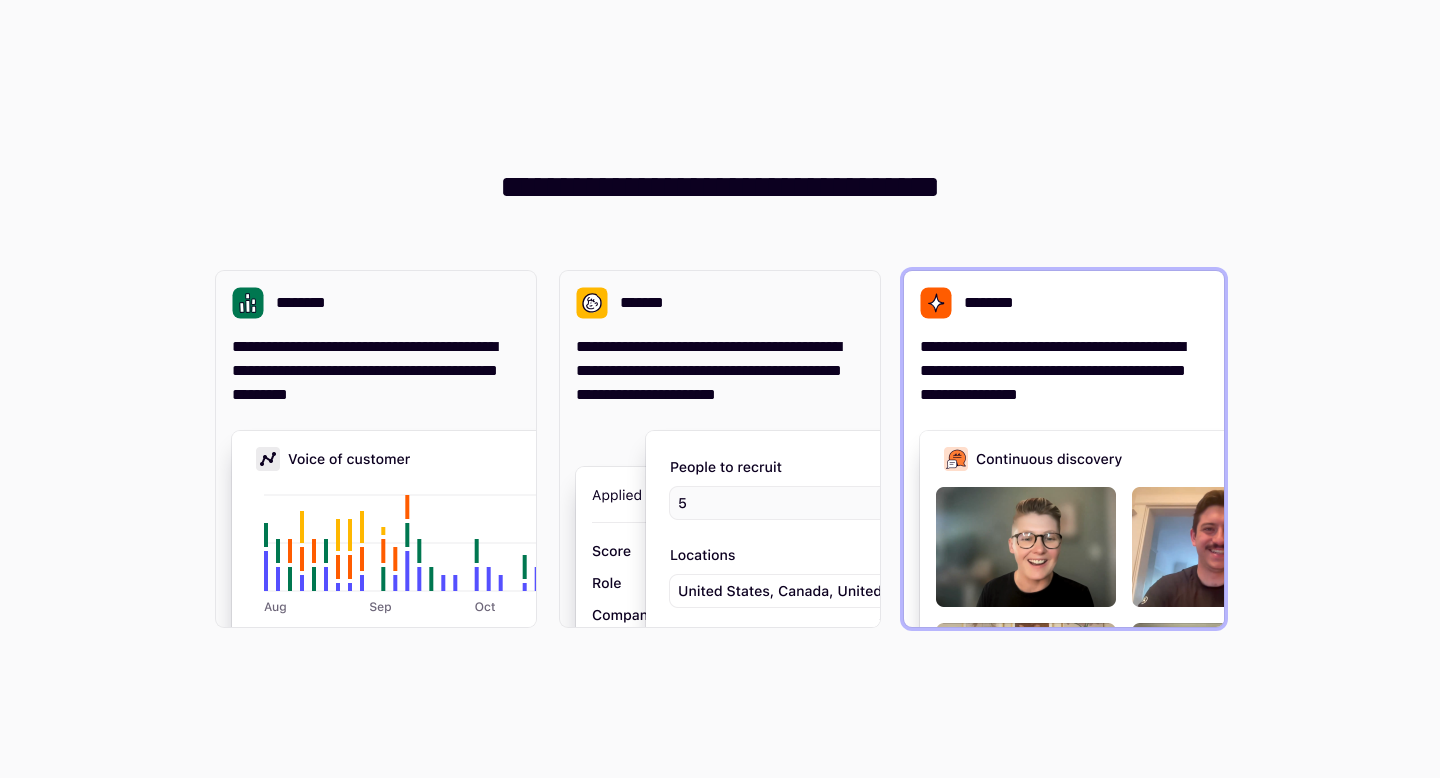 click on "**********" at bounding box center [1064, 371] 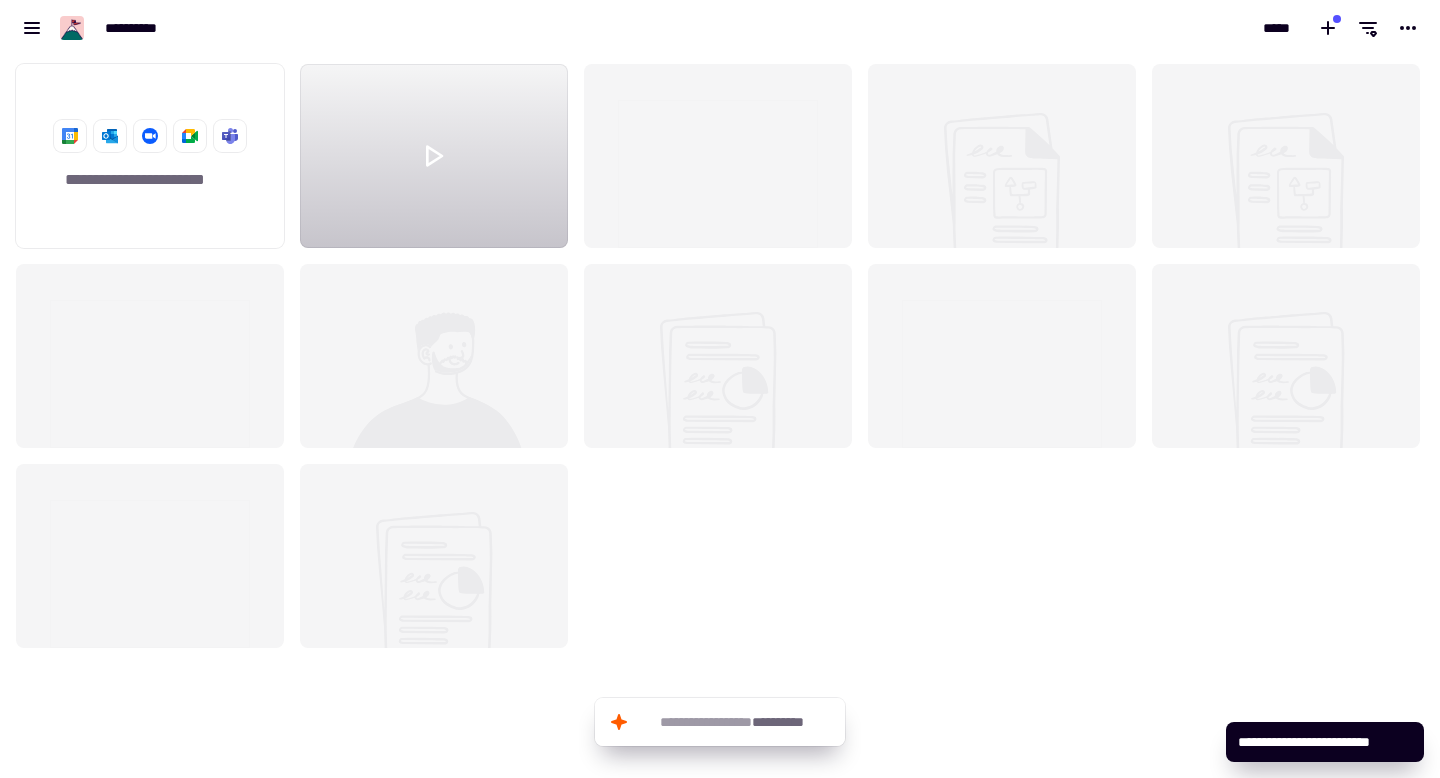 scroll, scrollTop: 1, scrollLeft: 1, axis: both 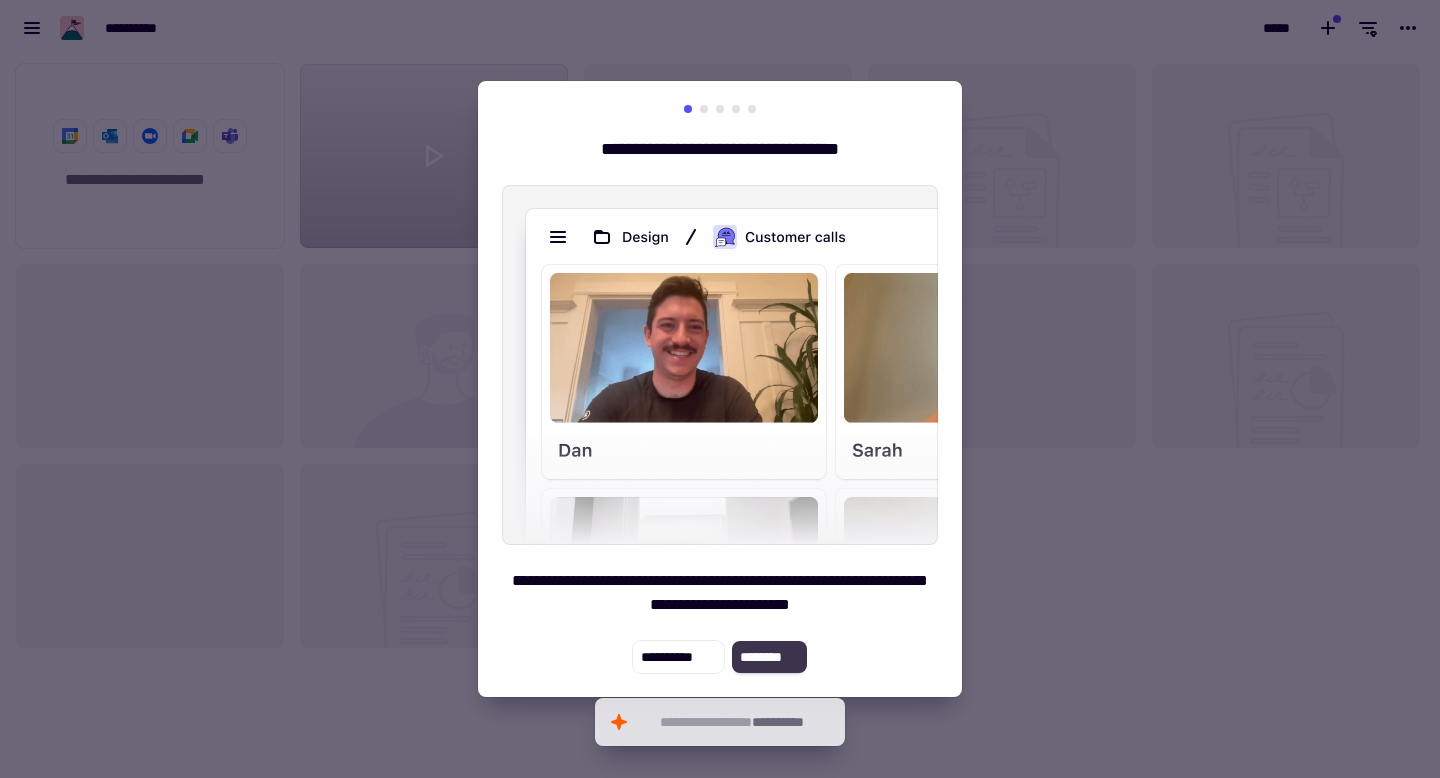click on "********" 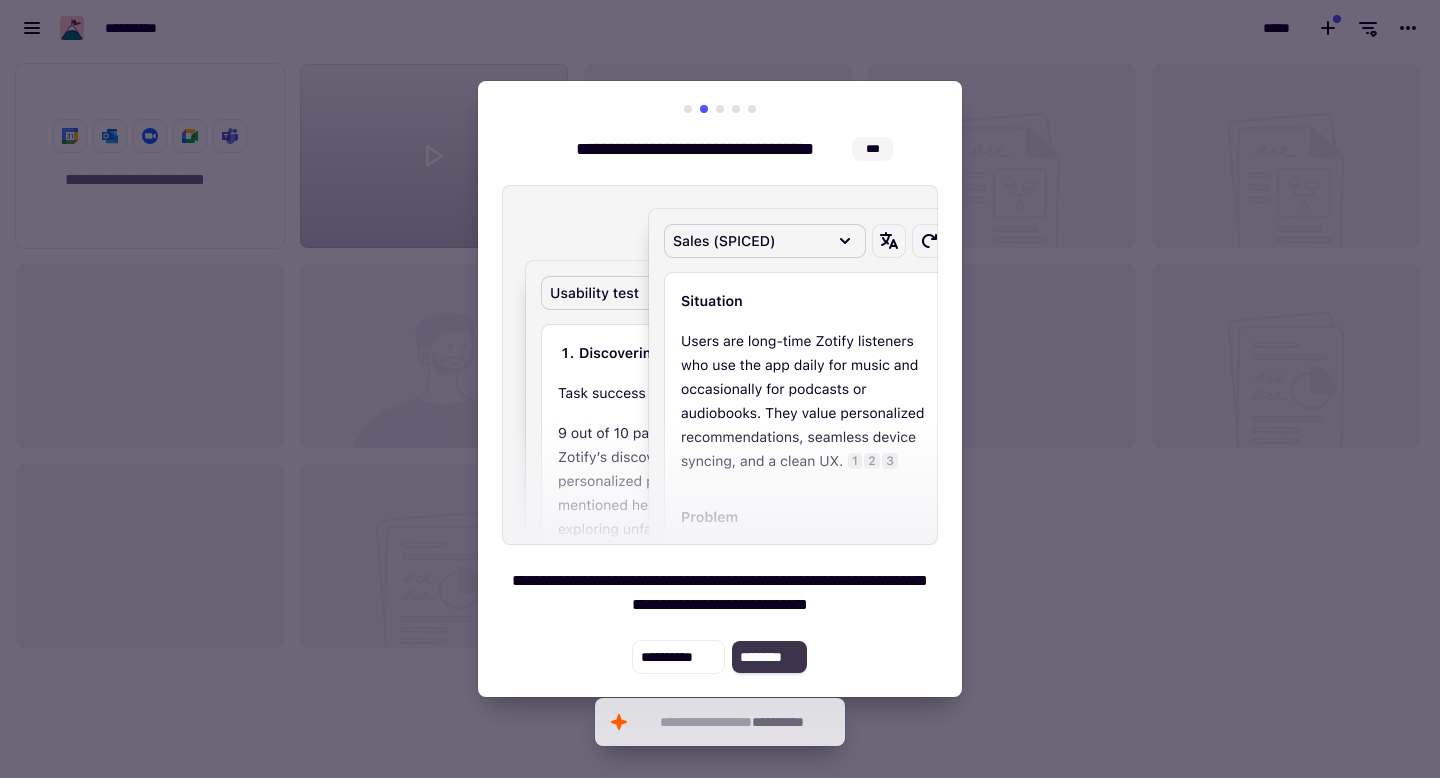 click on "********" 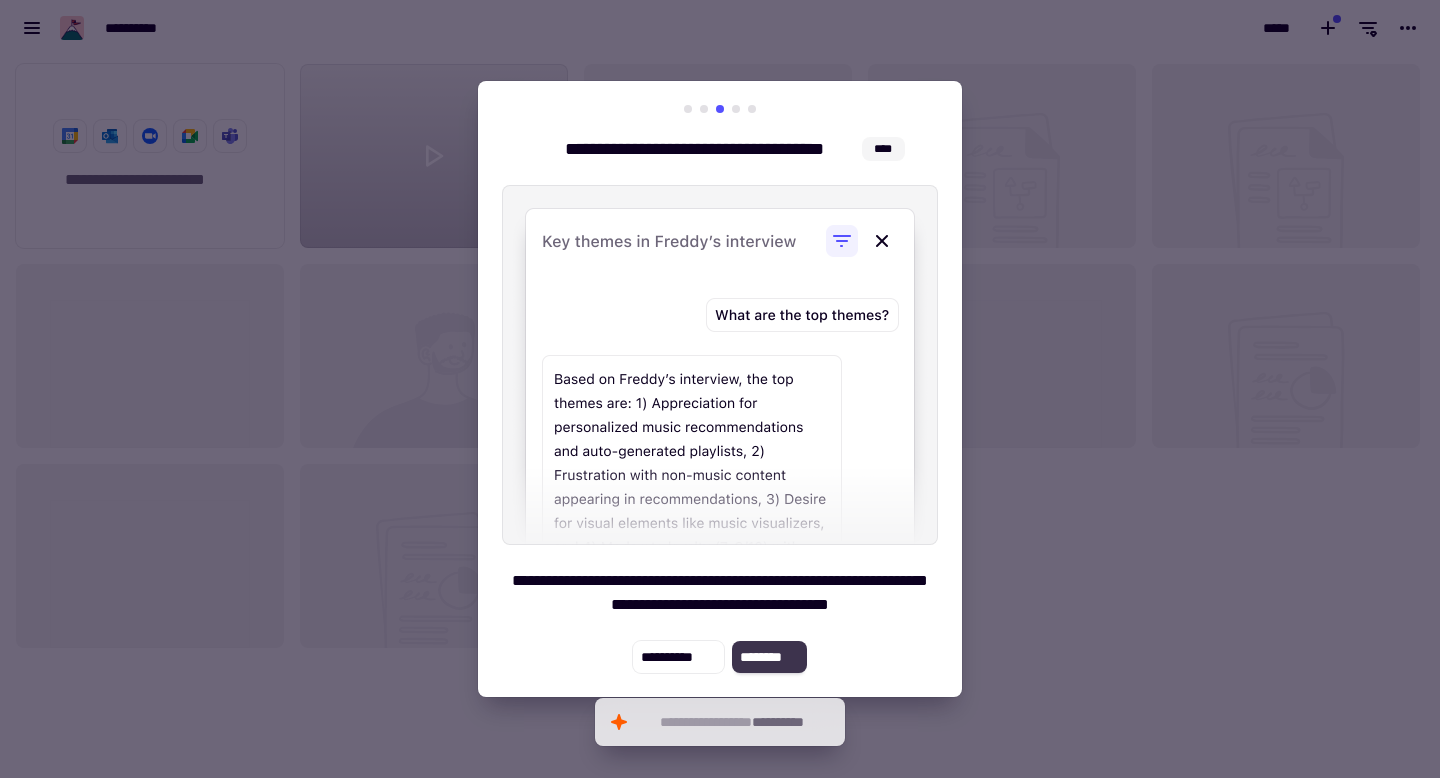 click on "********" 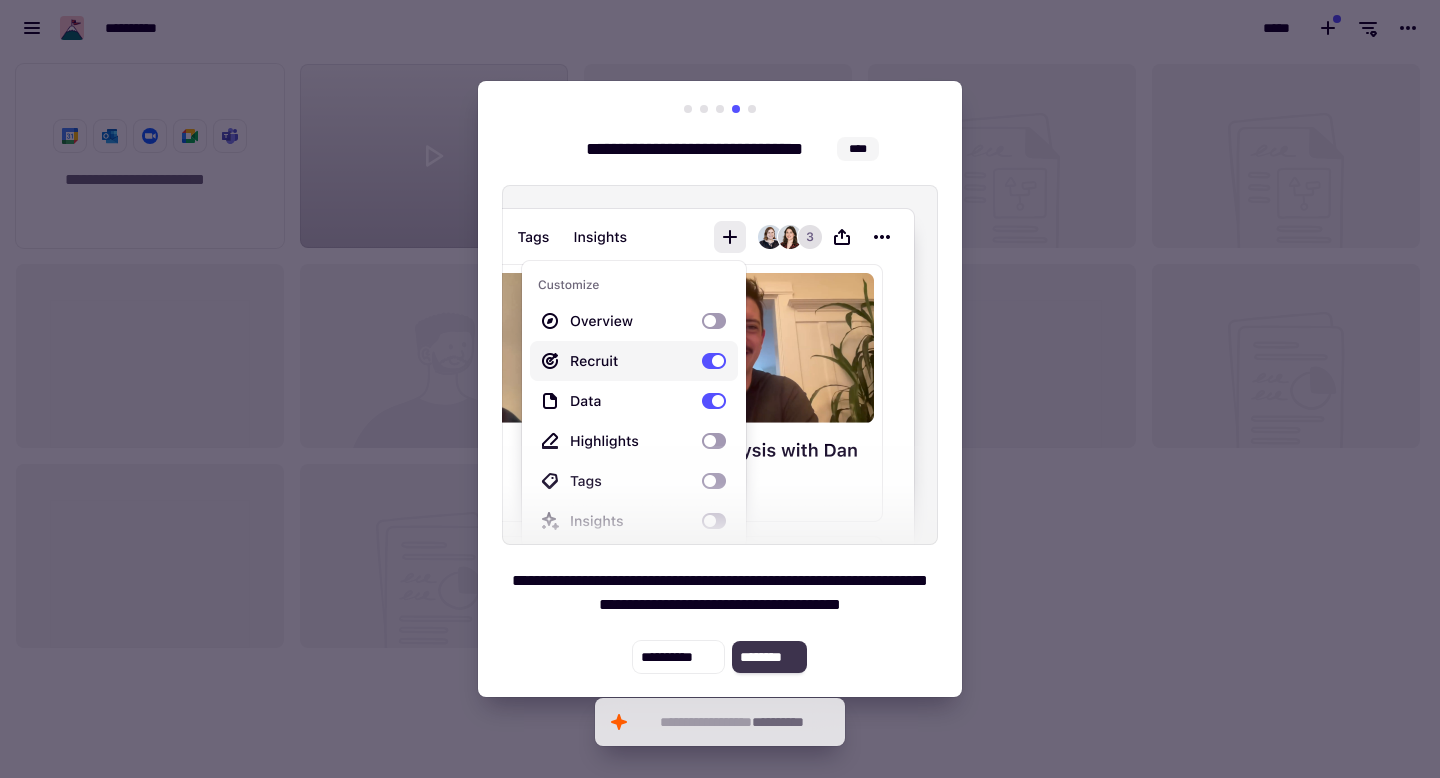 click on "********" 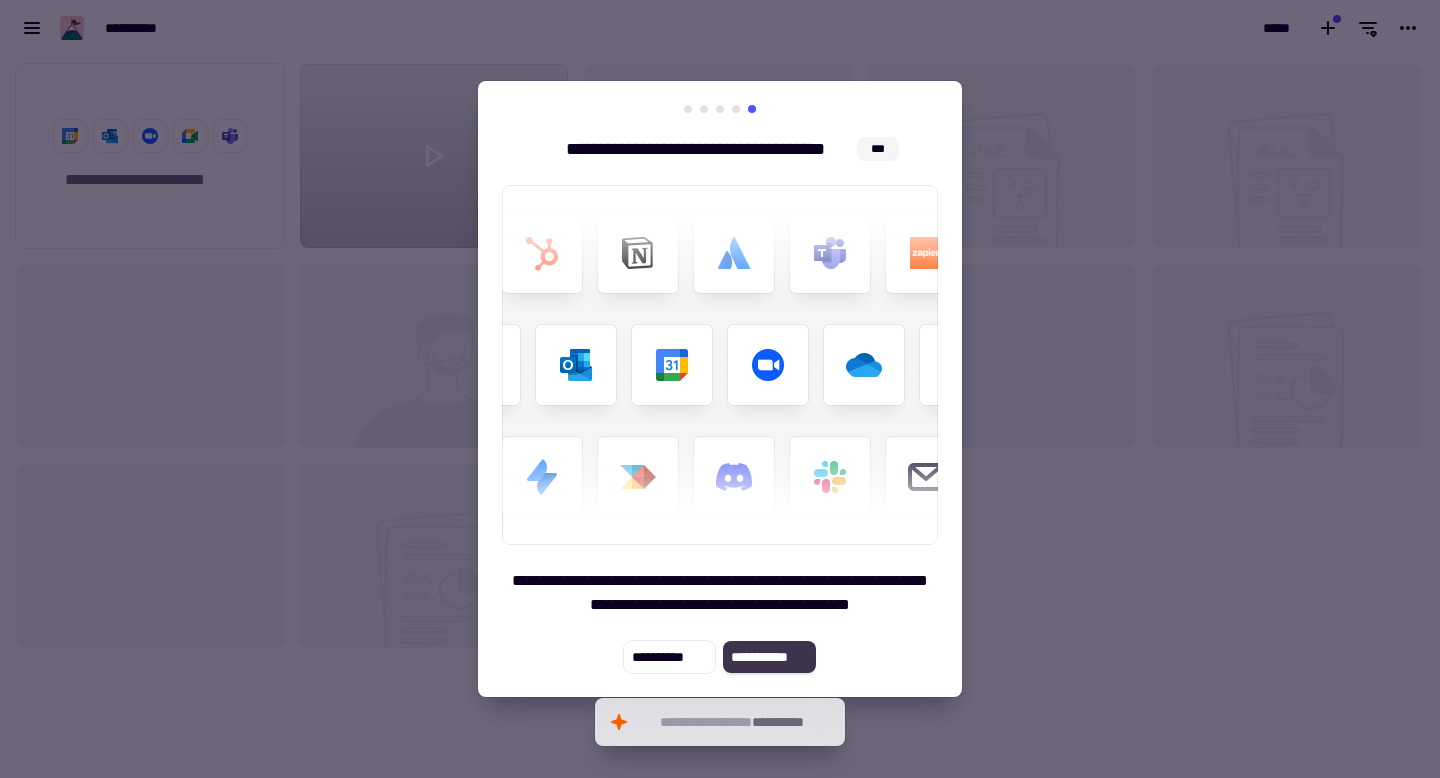 click on "**********" 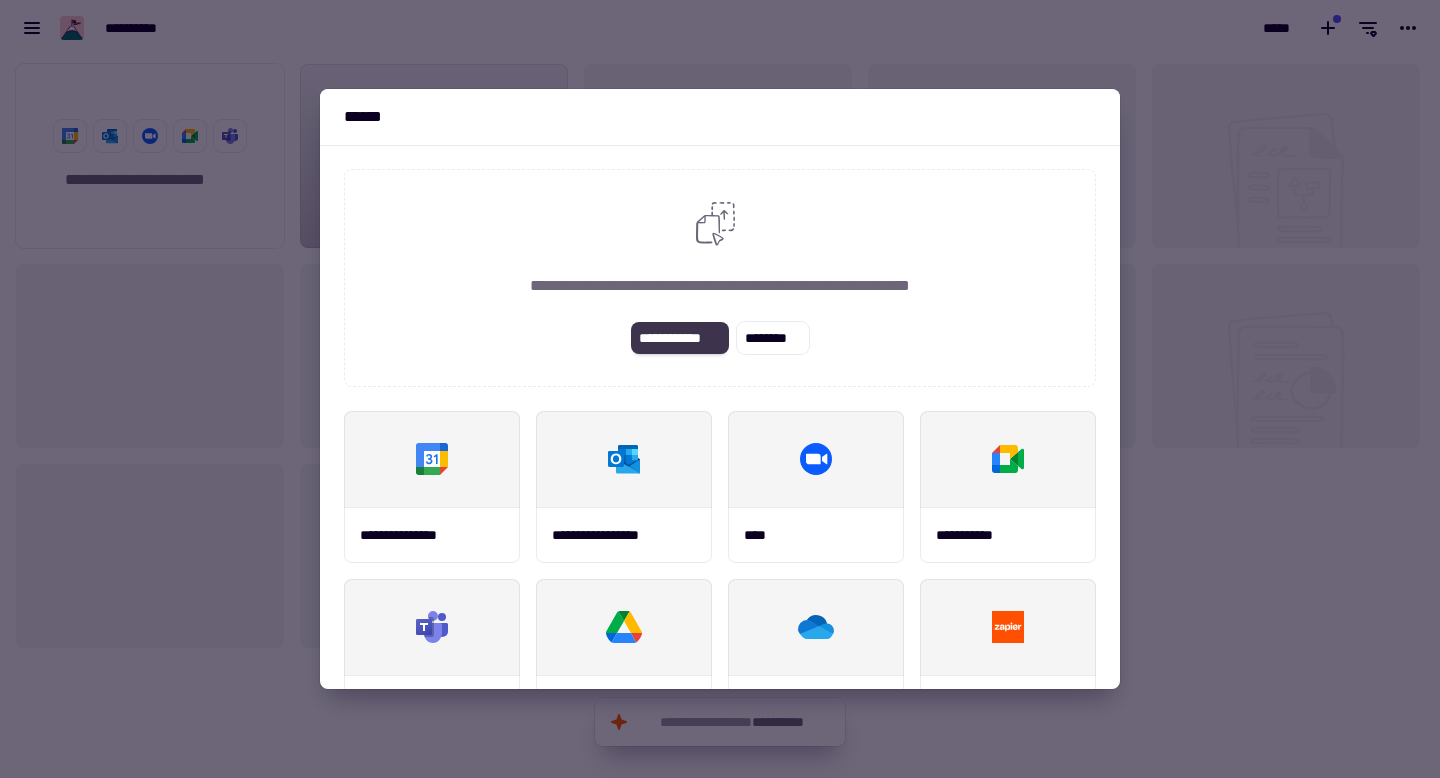 click on "**********" 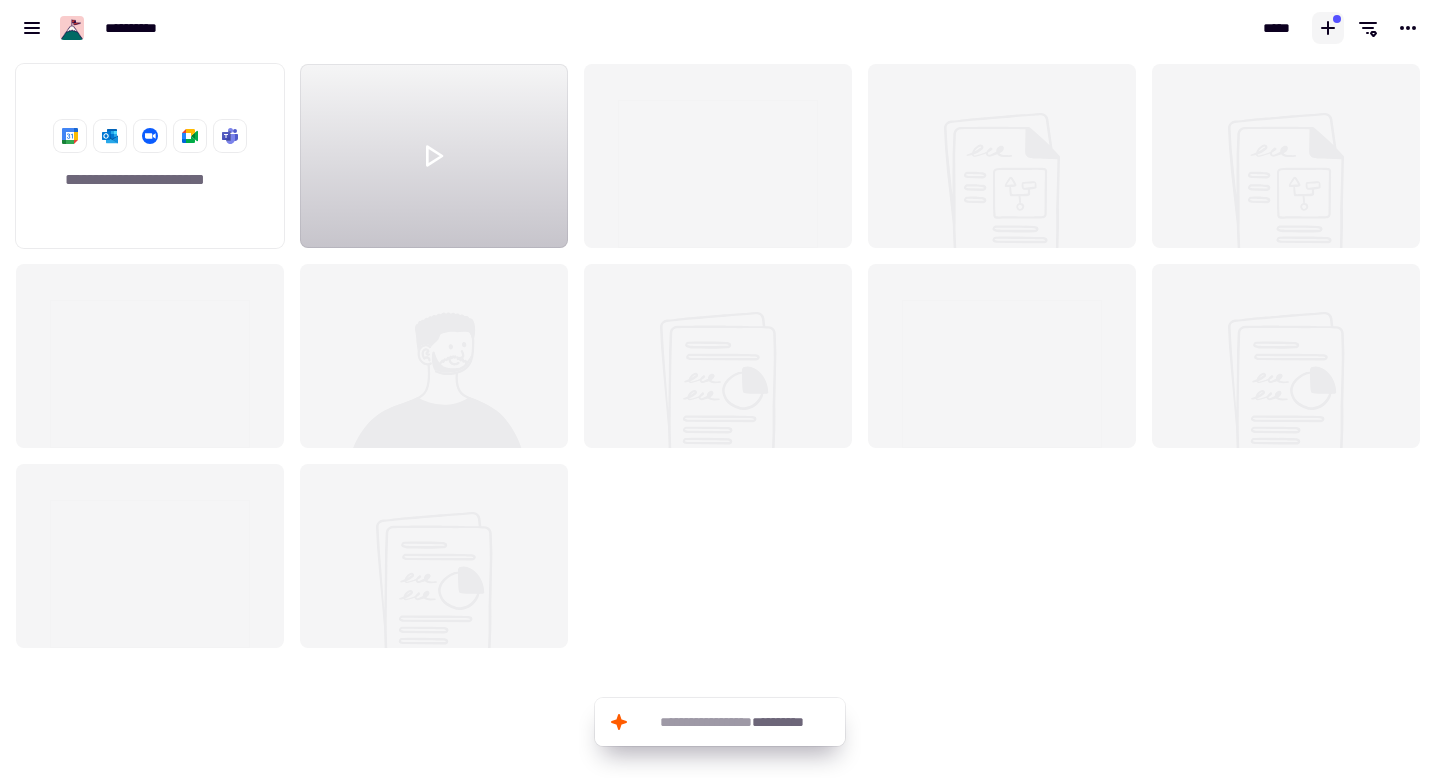 click 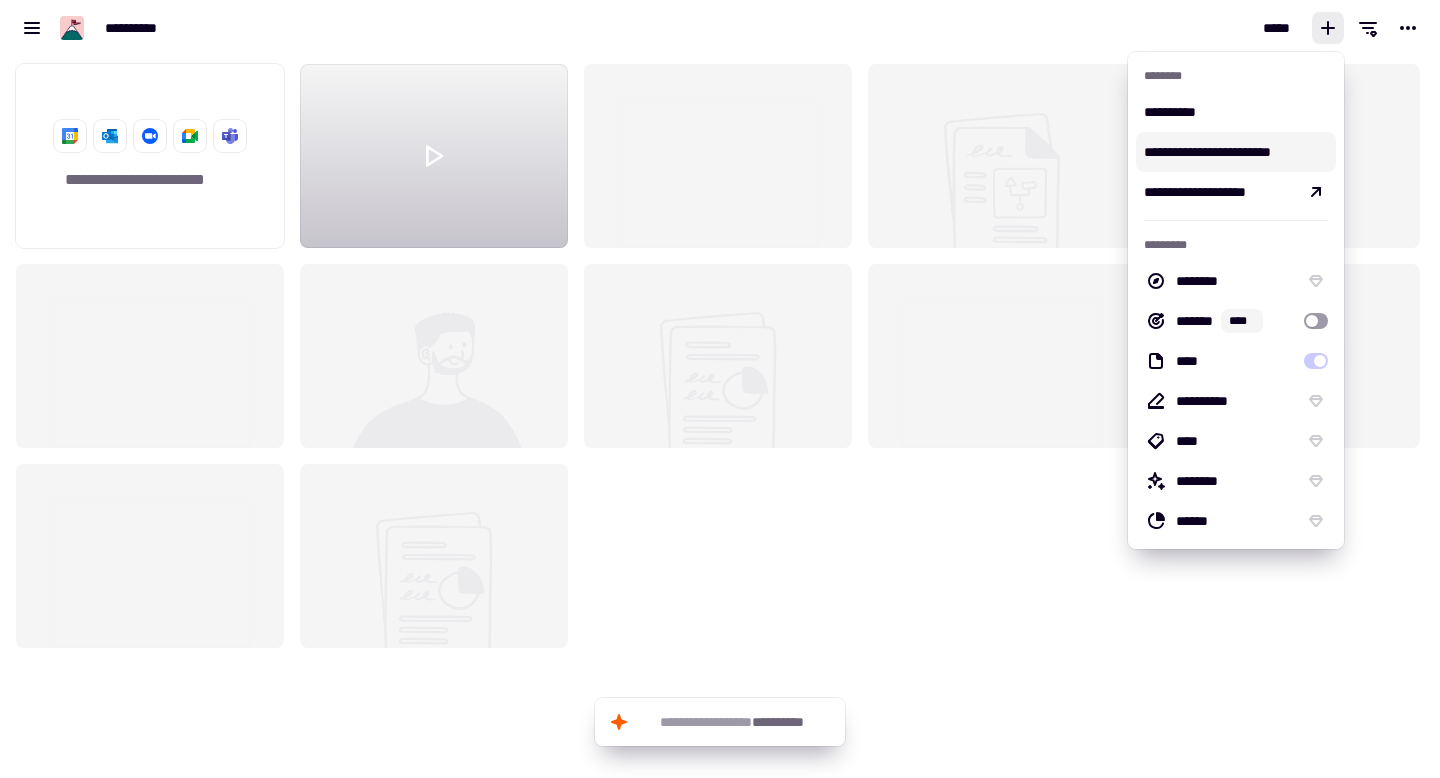 click on "**********" at bounding box center [1236, 152] 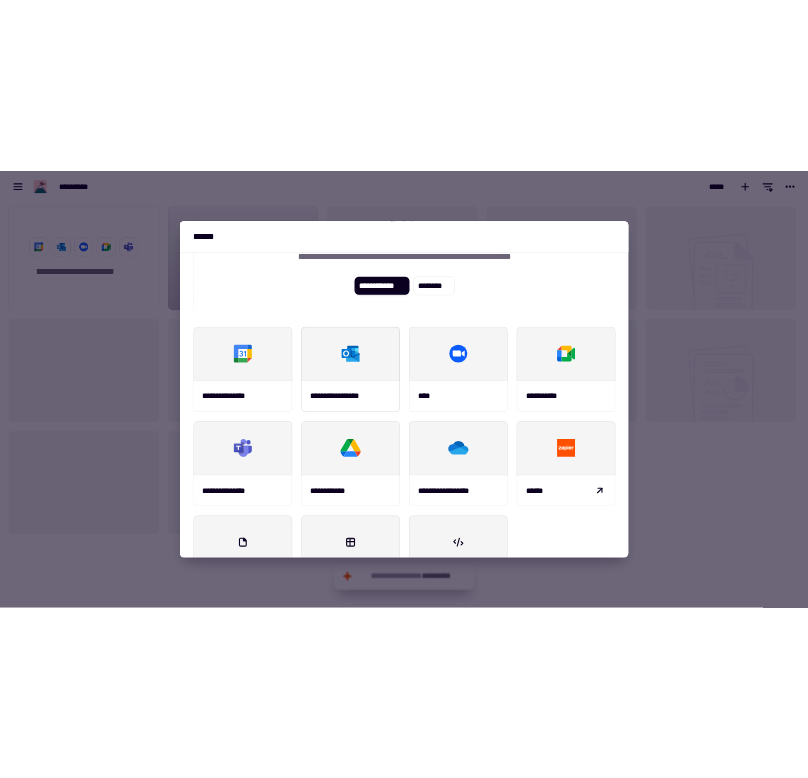scroll, scrollTop: 234, scrollLeft: 0, axis: vertical 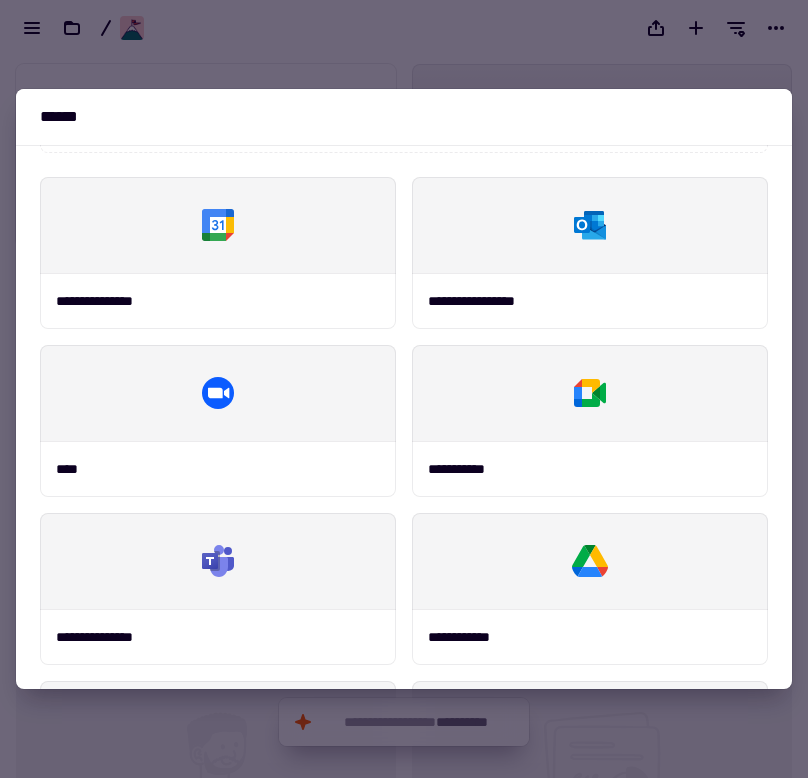 click at bounding box center (404, 389) 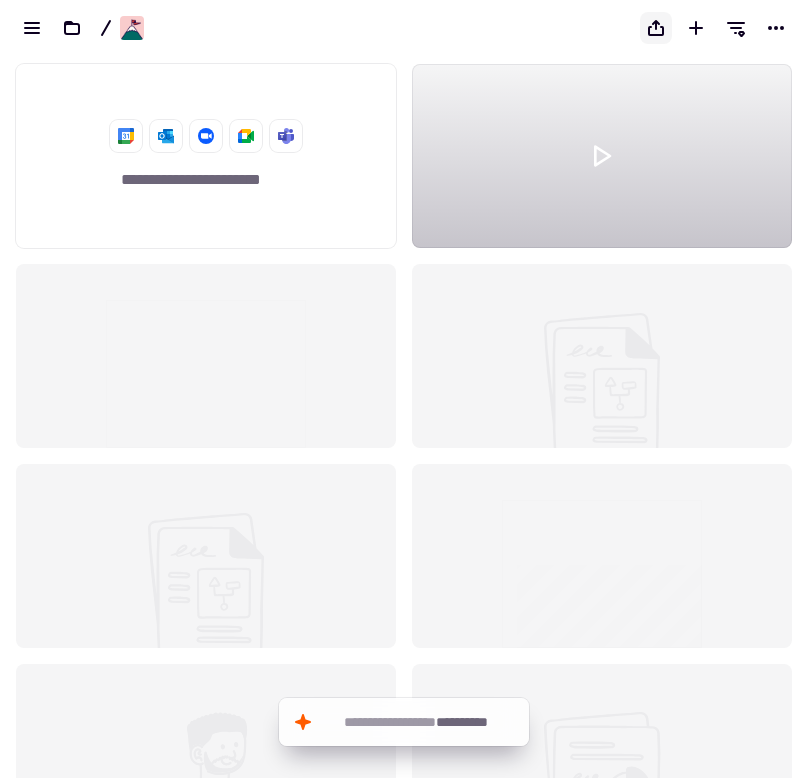 click 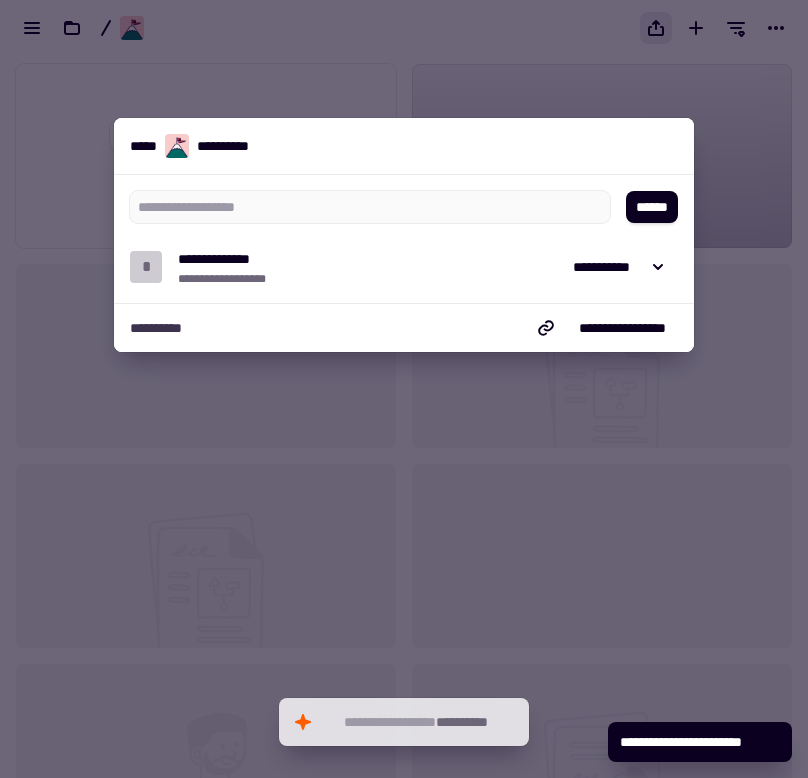 click at bounding box center (404, 389) 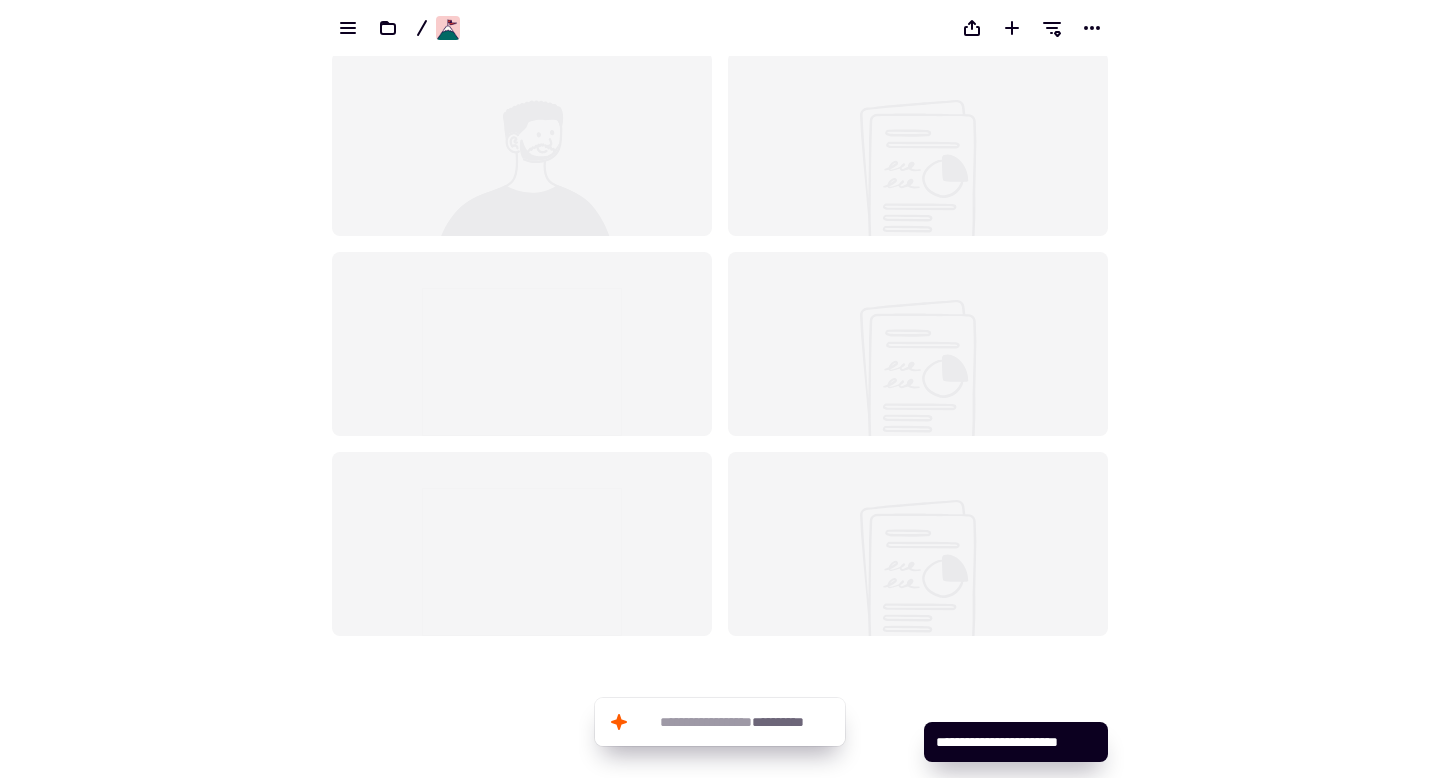 scroll, scrollTop: 0, scrollLeft: 0, axis: both 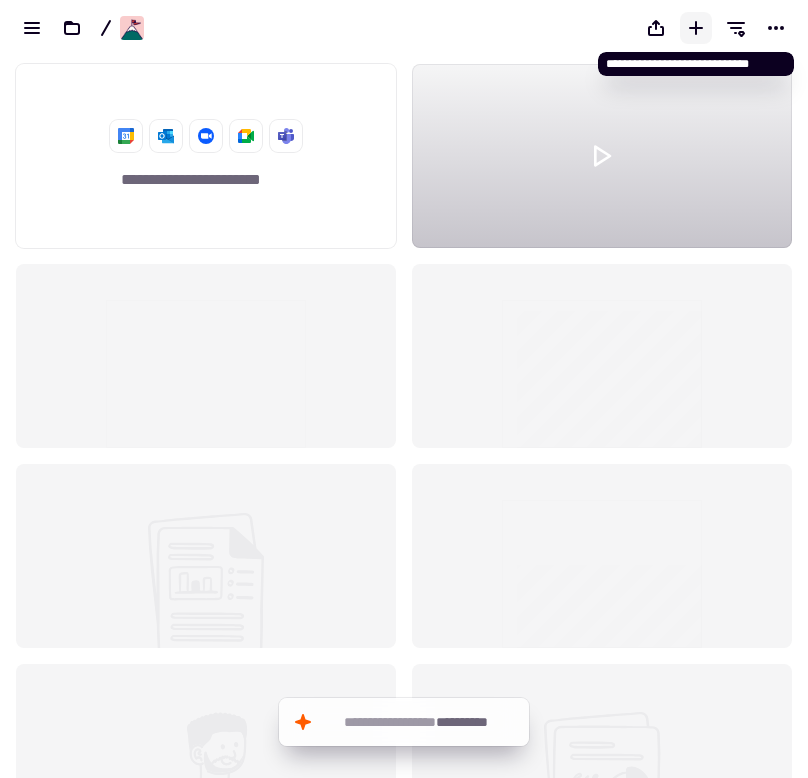 click 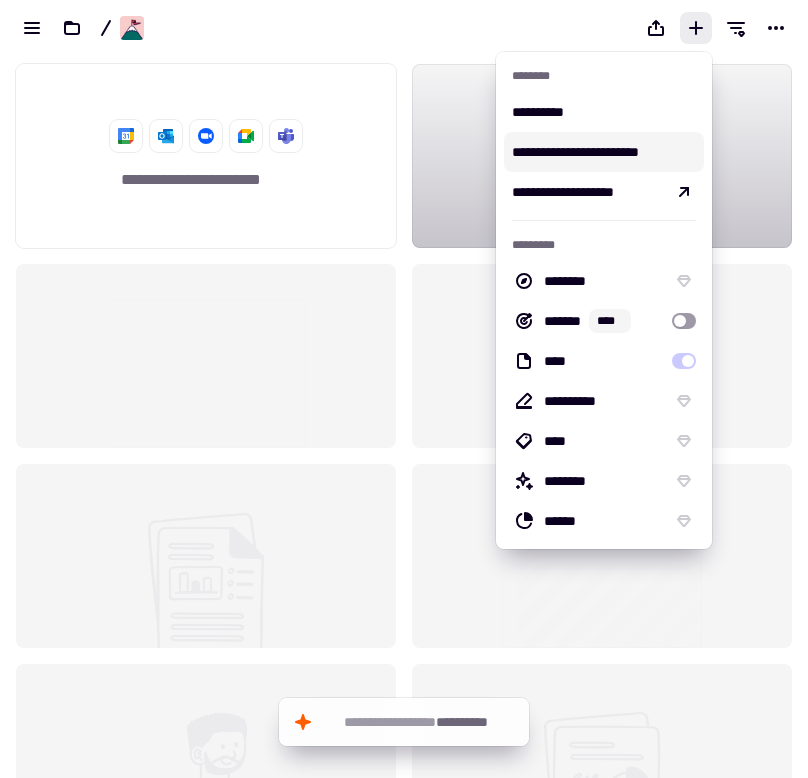 click on "**********" at bounding box center (604, 152) 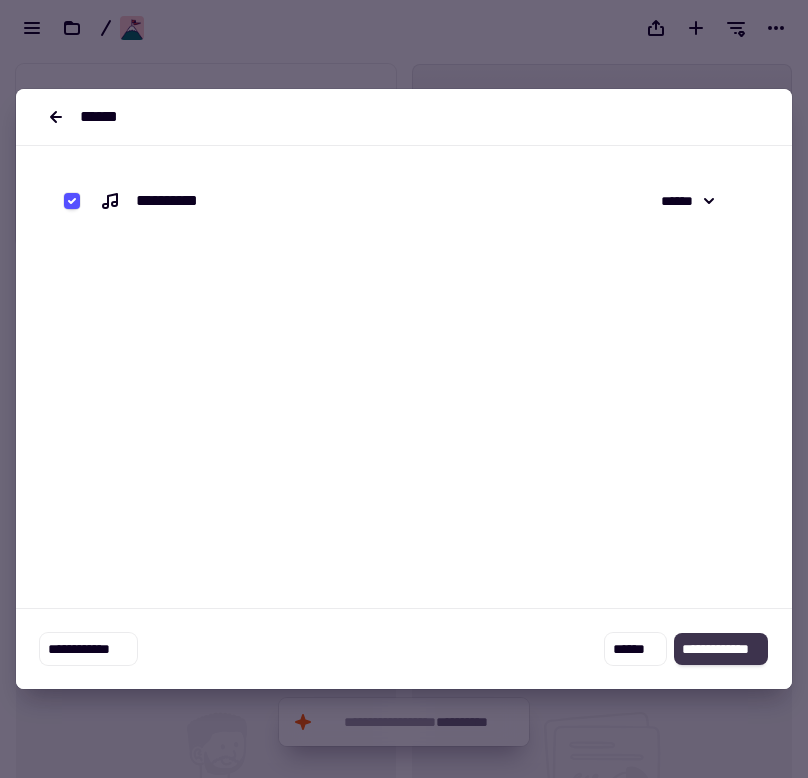 click on "**********" 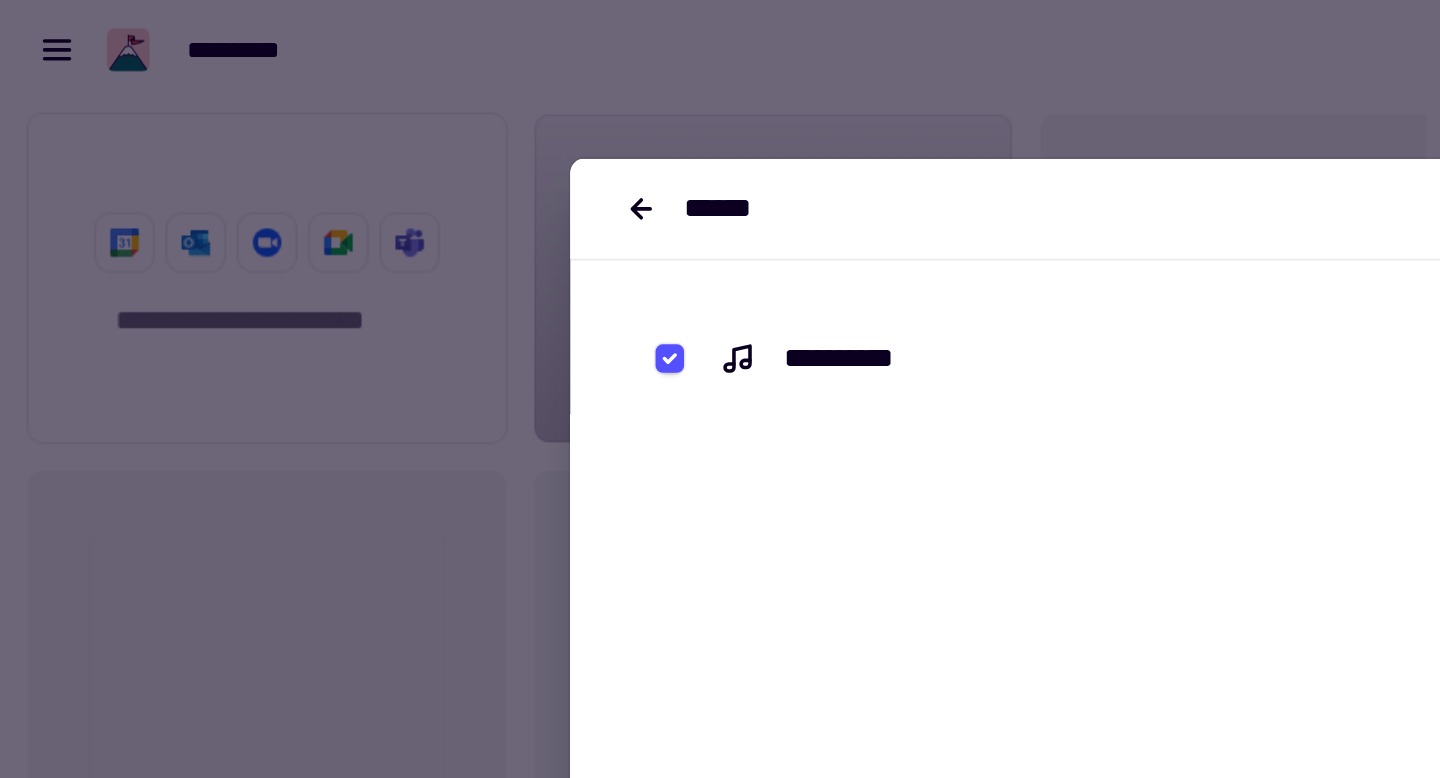 scroll, scrollTop: 1, scrollLeft: 1, axis: both 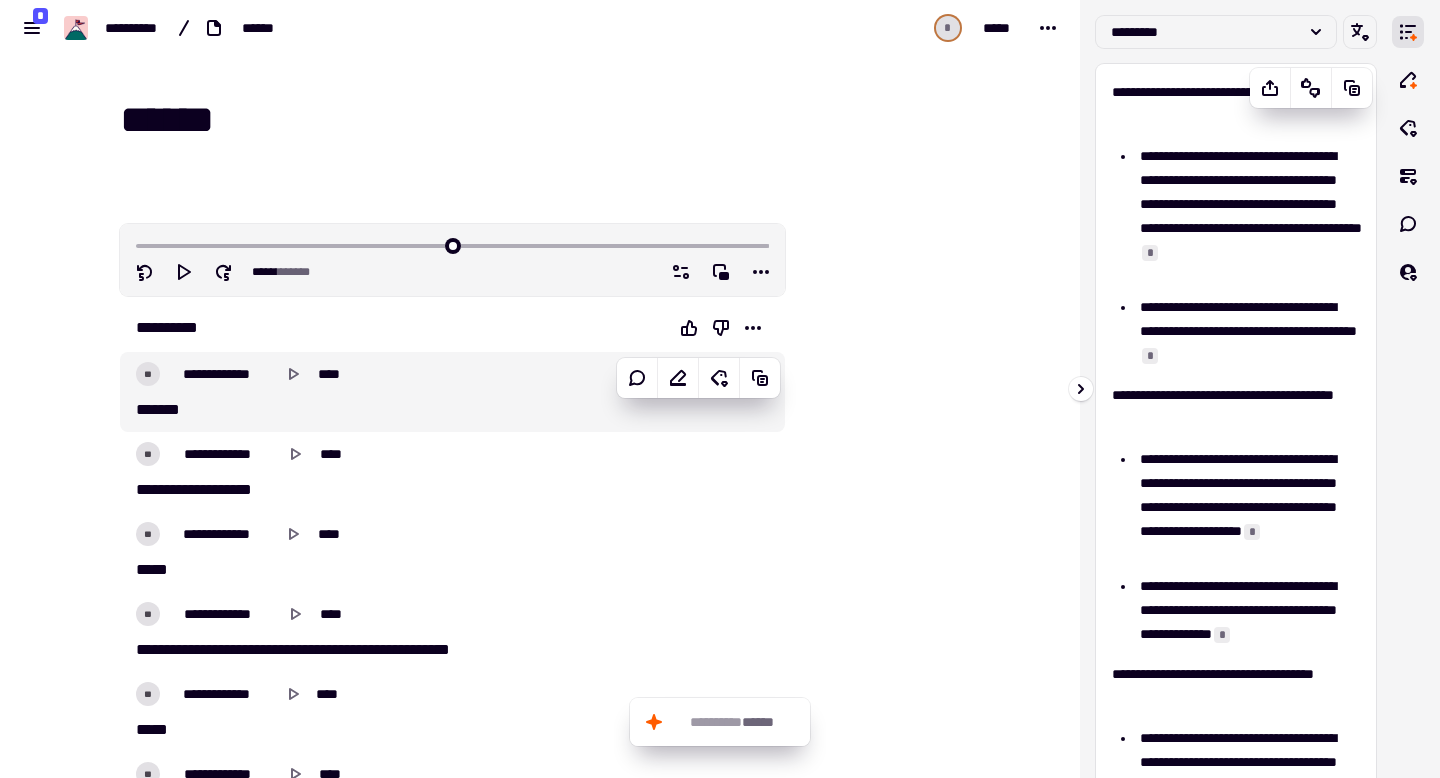click on "**********" at bounding box center [1236, 697] 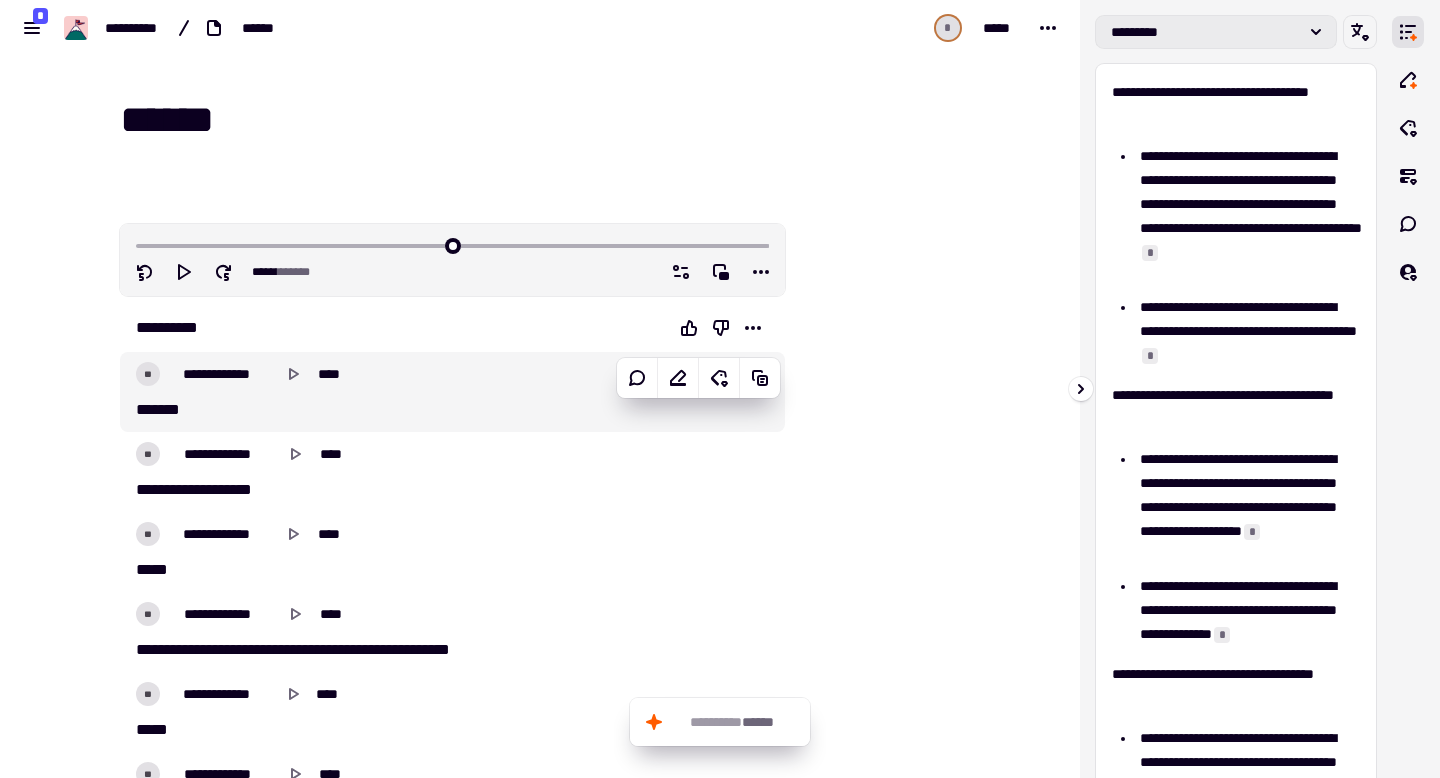 click on "*********" 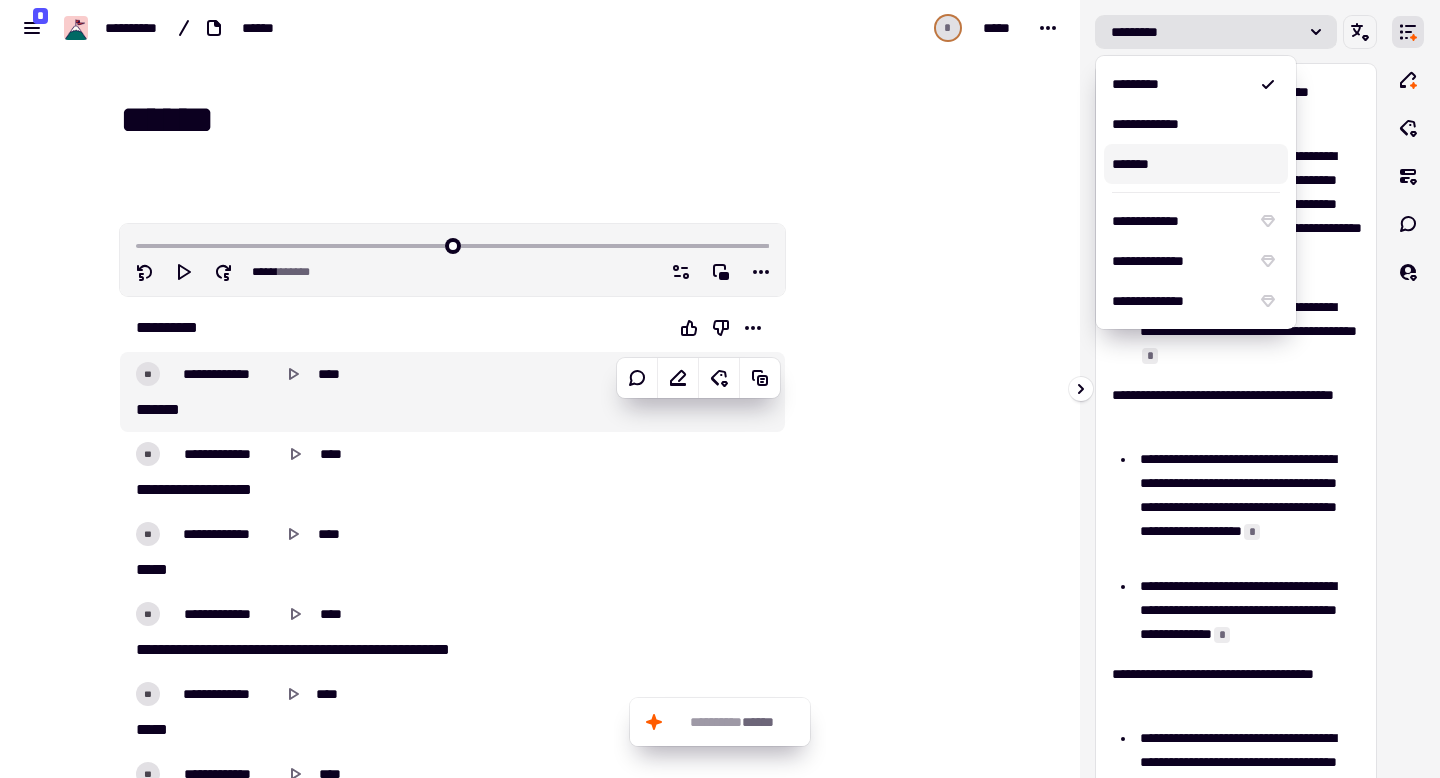 click on "*******" at bounding box center (1196, 164) 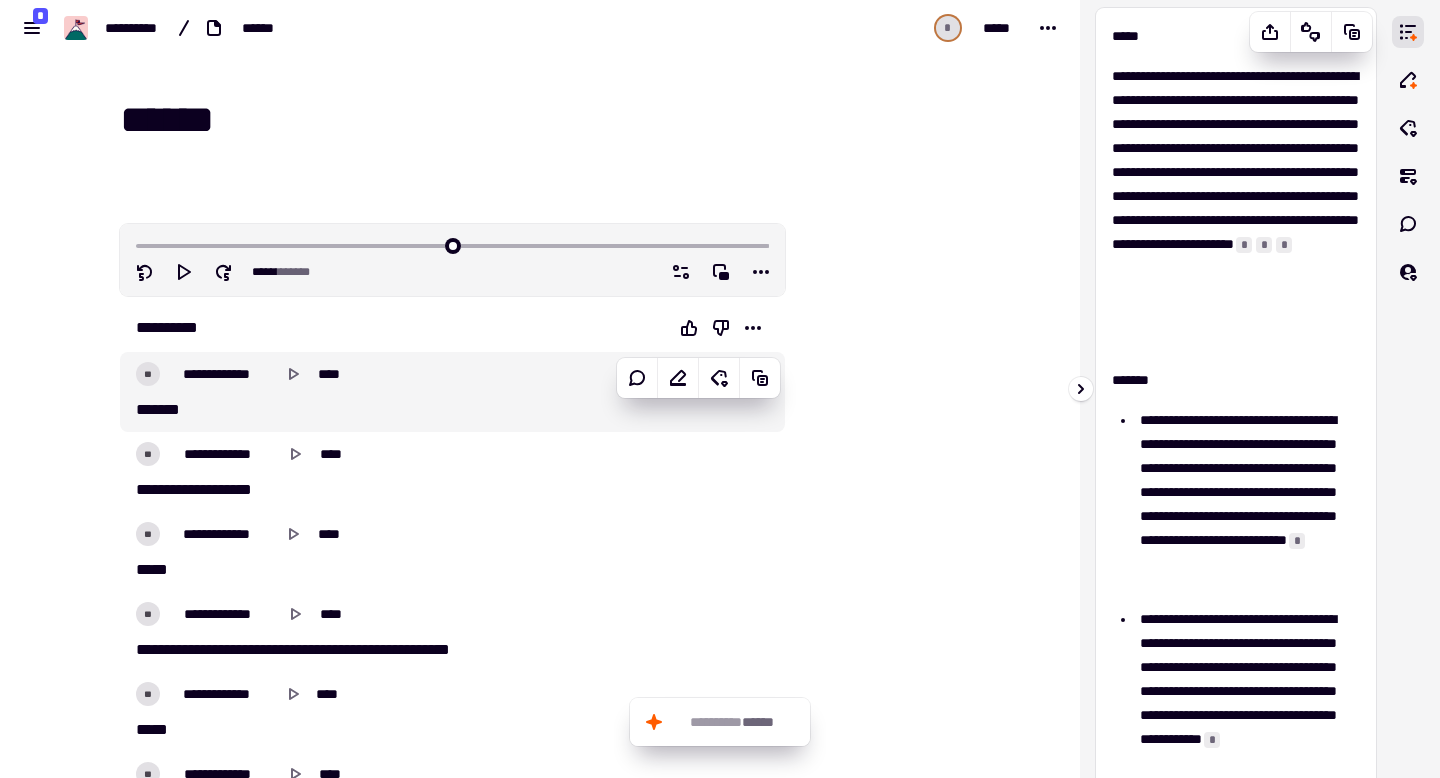 scroll, scrollTop: 0, scrollLeft: 0, axis: both 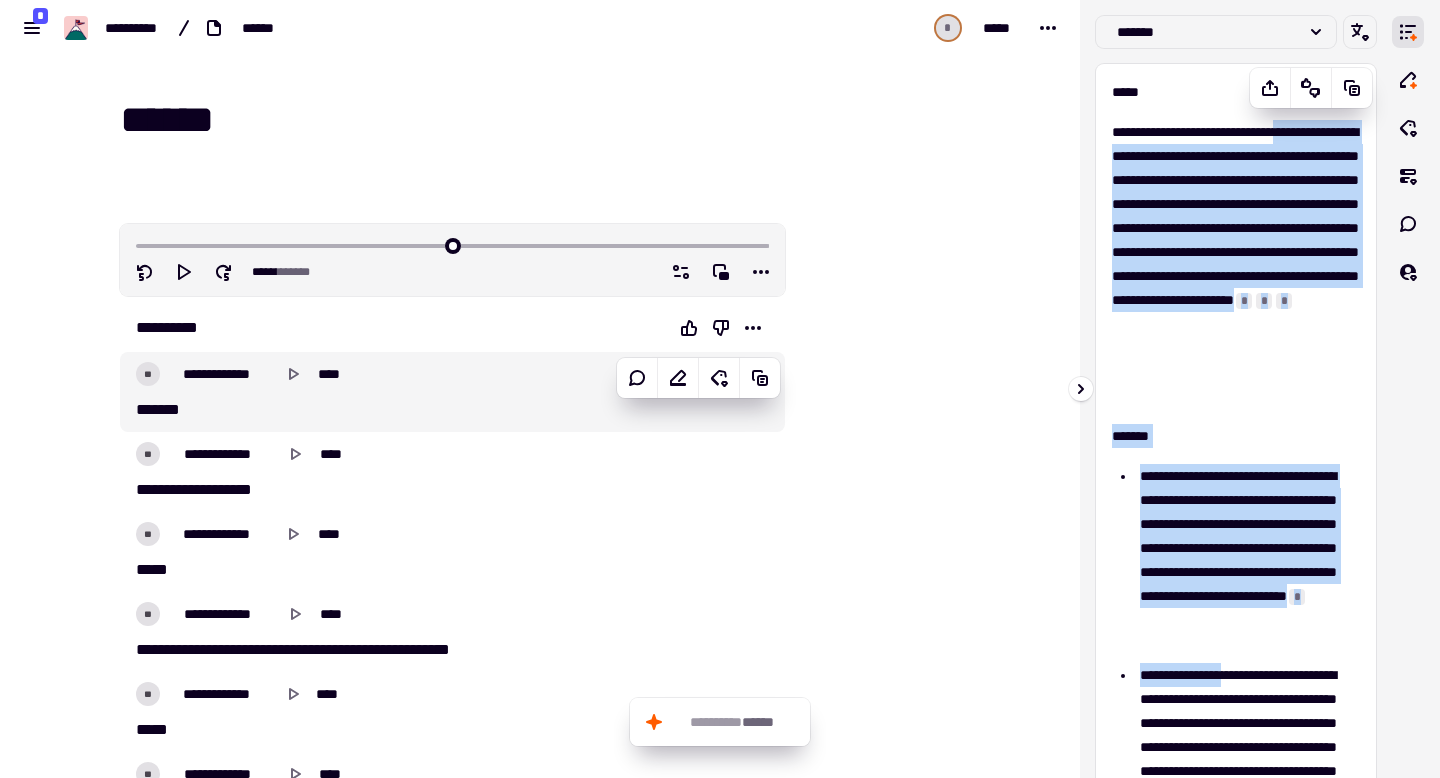 drag, startPoint x: 1112, startPoint y: 159, endPoint x: 1250, endPoint y: 684, distance: 542.8342 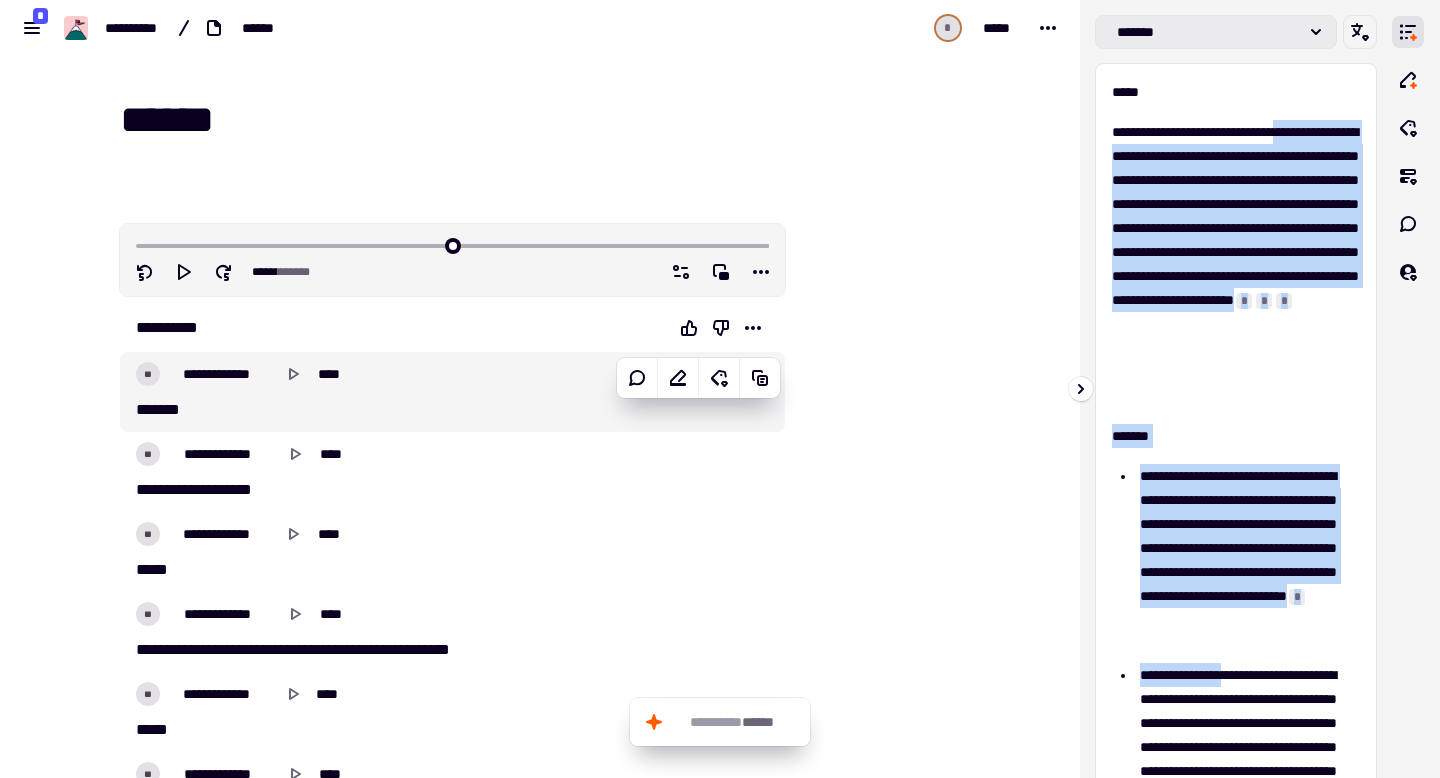 click on "*******" 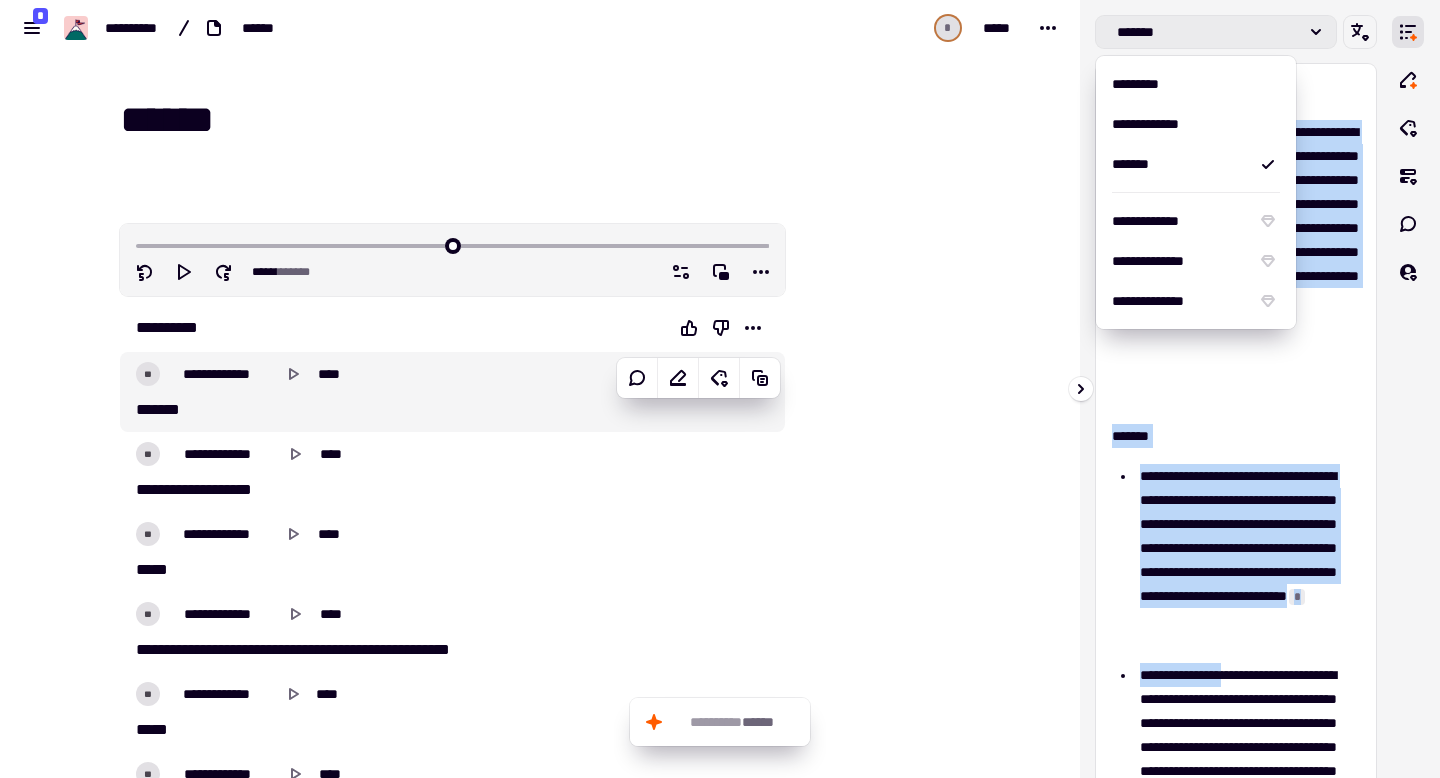 click on "*******" 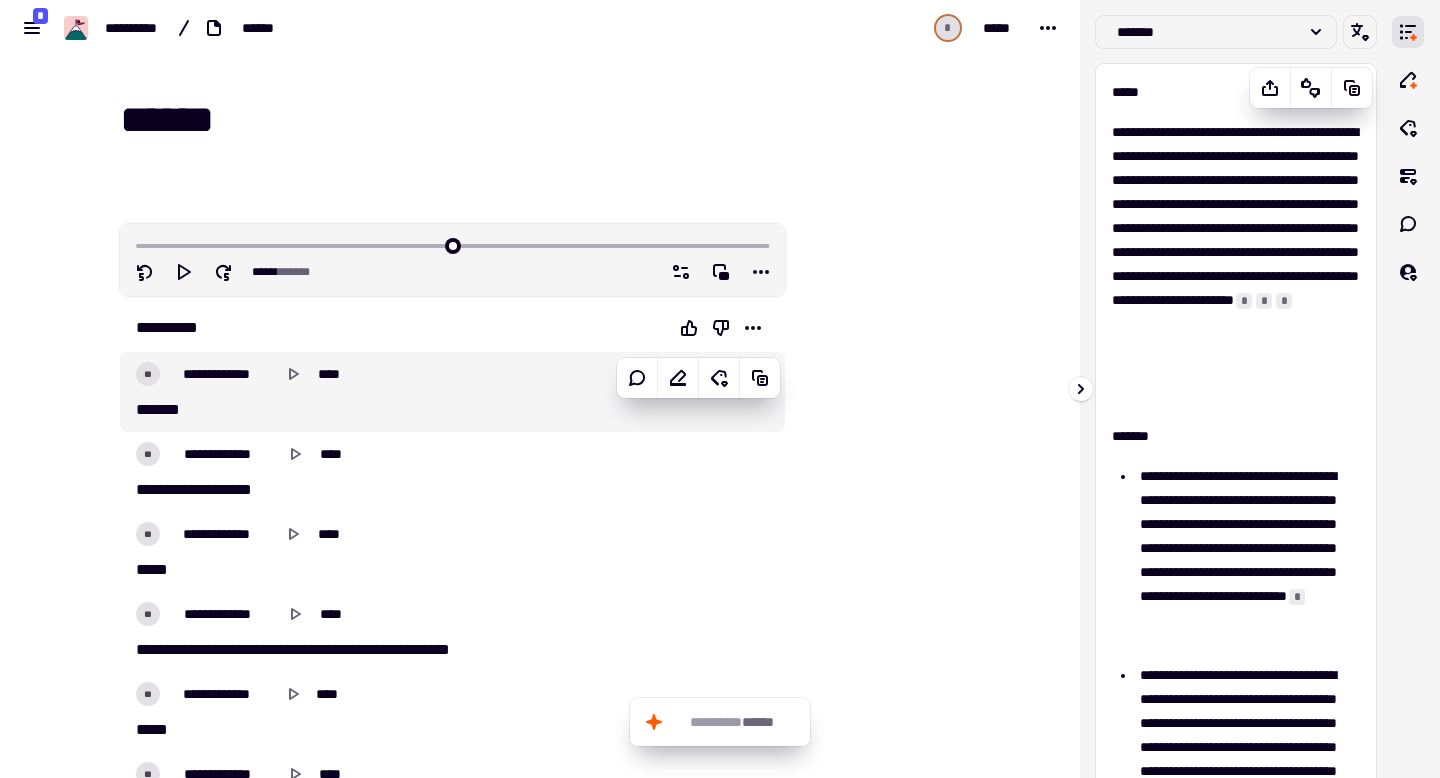 click on "*****" at bounding box center (1236, 92) 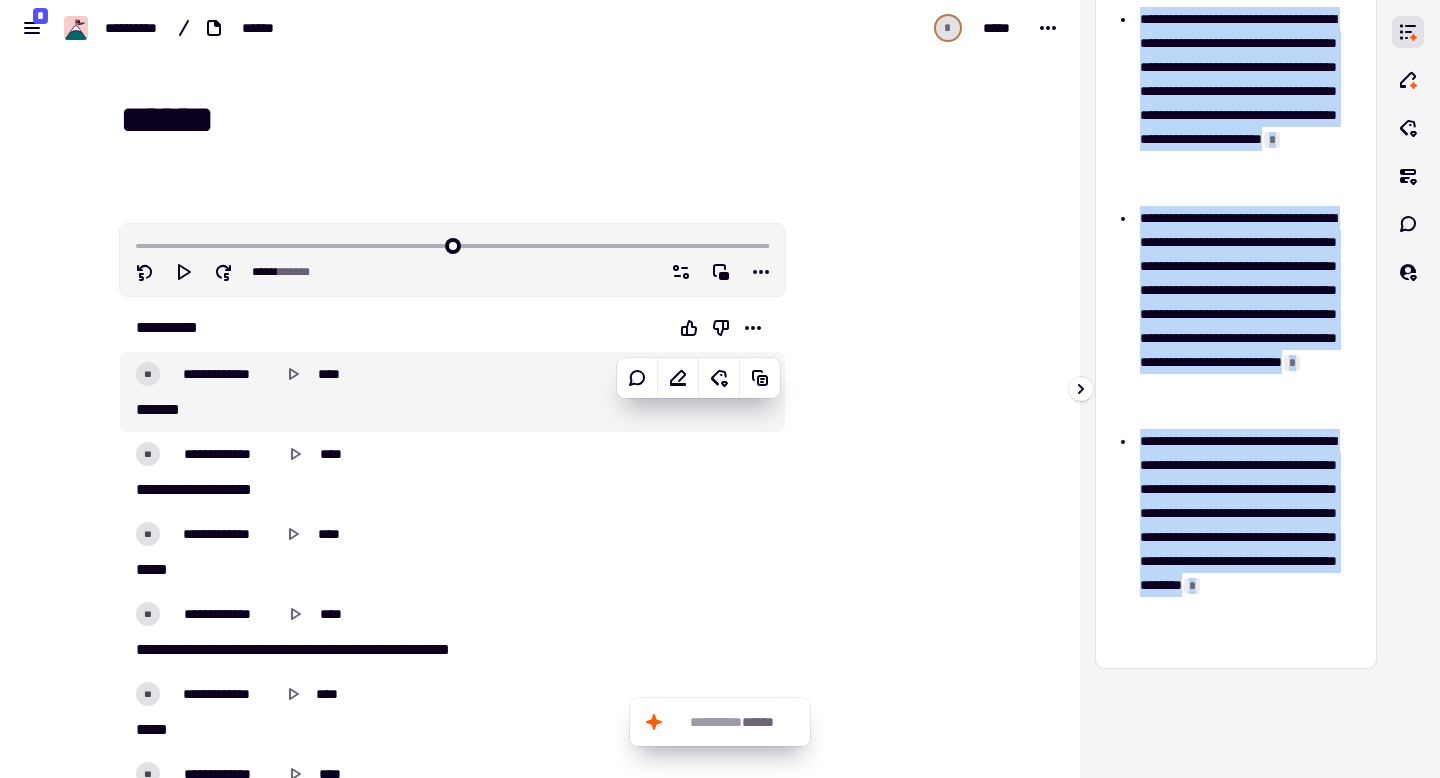 scroll, scrollTop: 902, scrollLeft: 0, axis: vertical 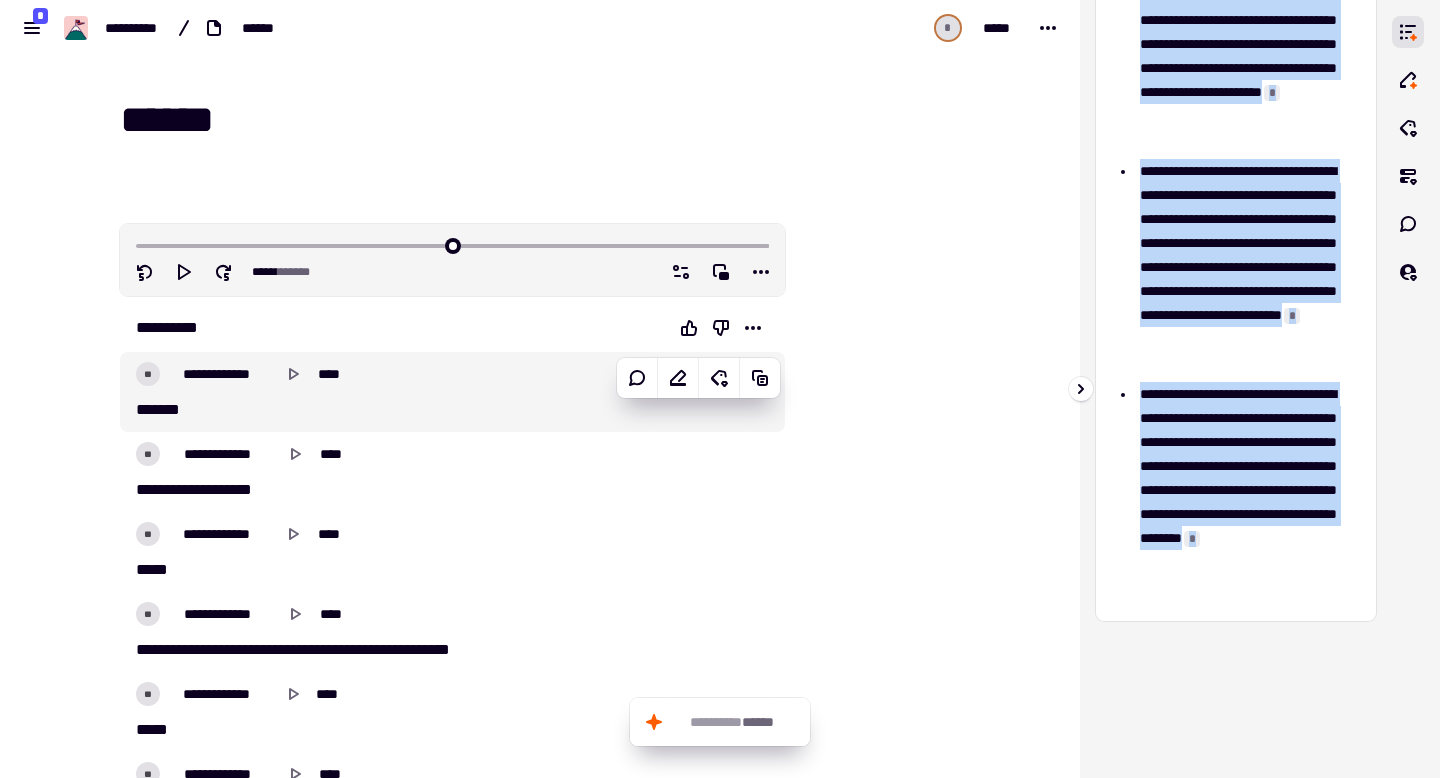 drag, startPoint x: 1112, startPoint y: 80, endPoint x: 1202, endPoint y: 591, distance: 518.8651 